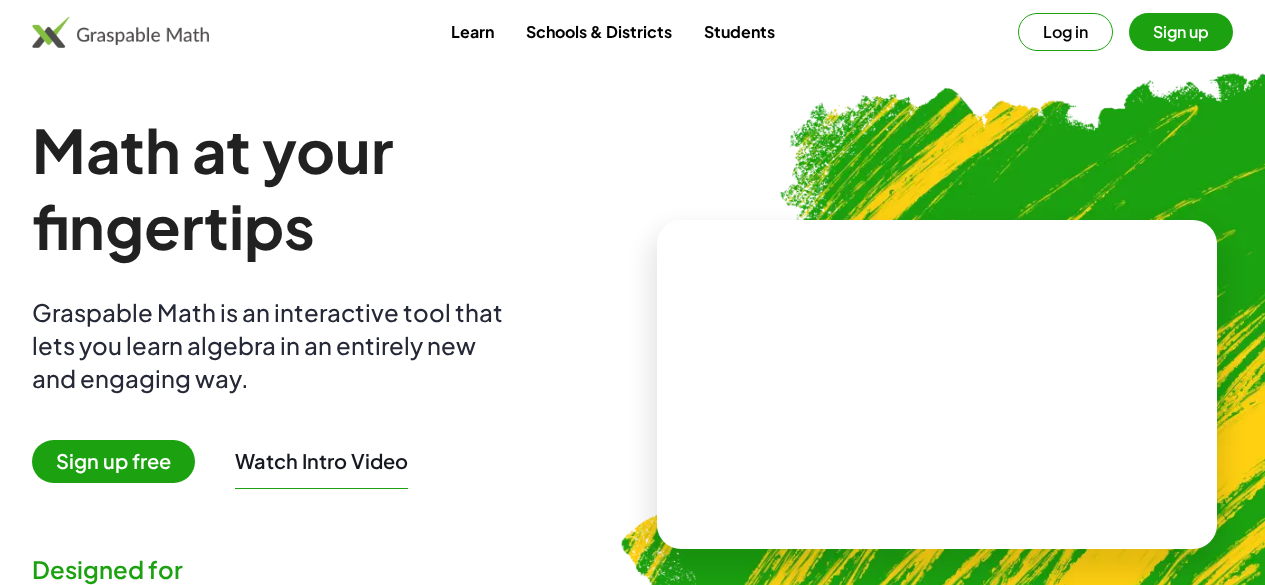 scroll, scrollTop: 0, scrollLeft: 0, axis: both 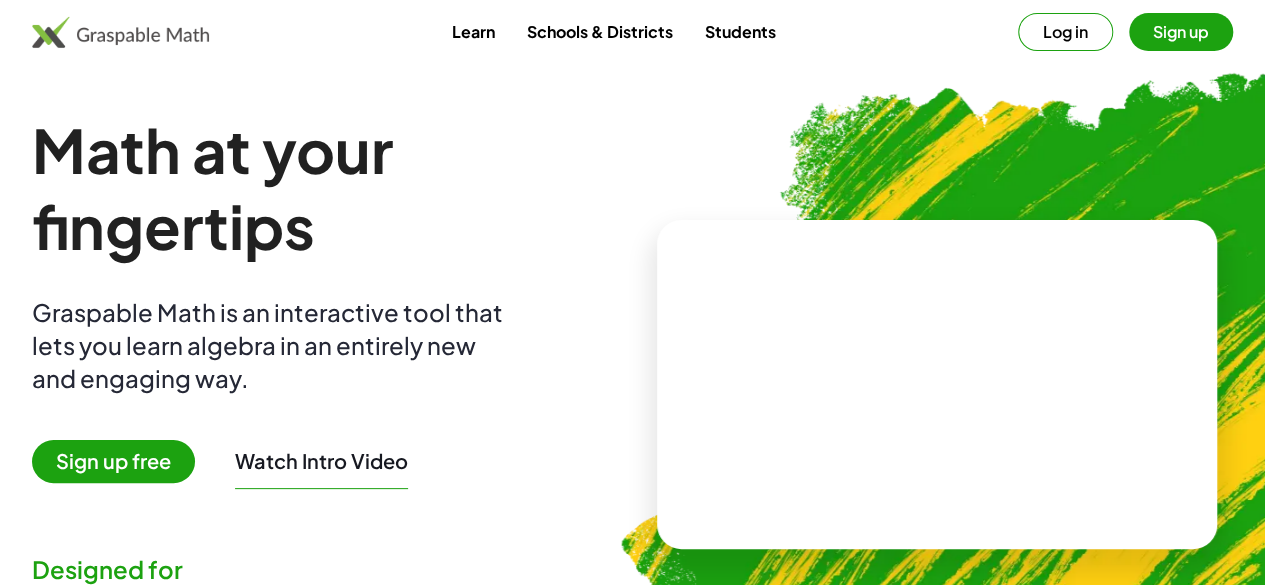 click on "Log in" at bounding box center [1065, 32] 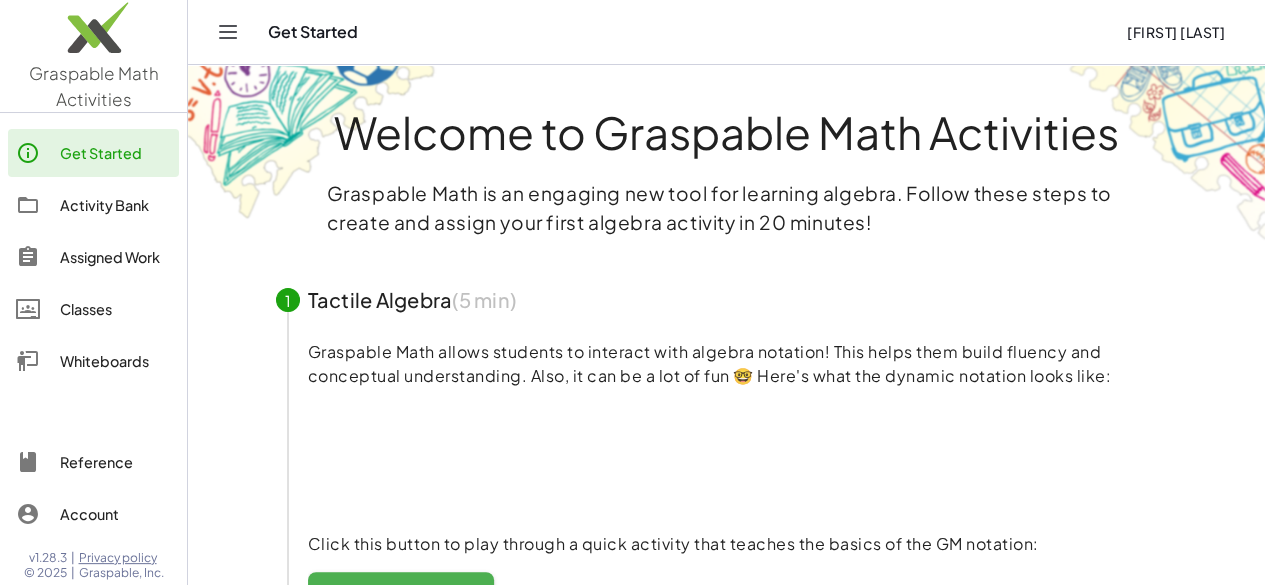 click on "Activity Bank" 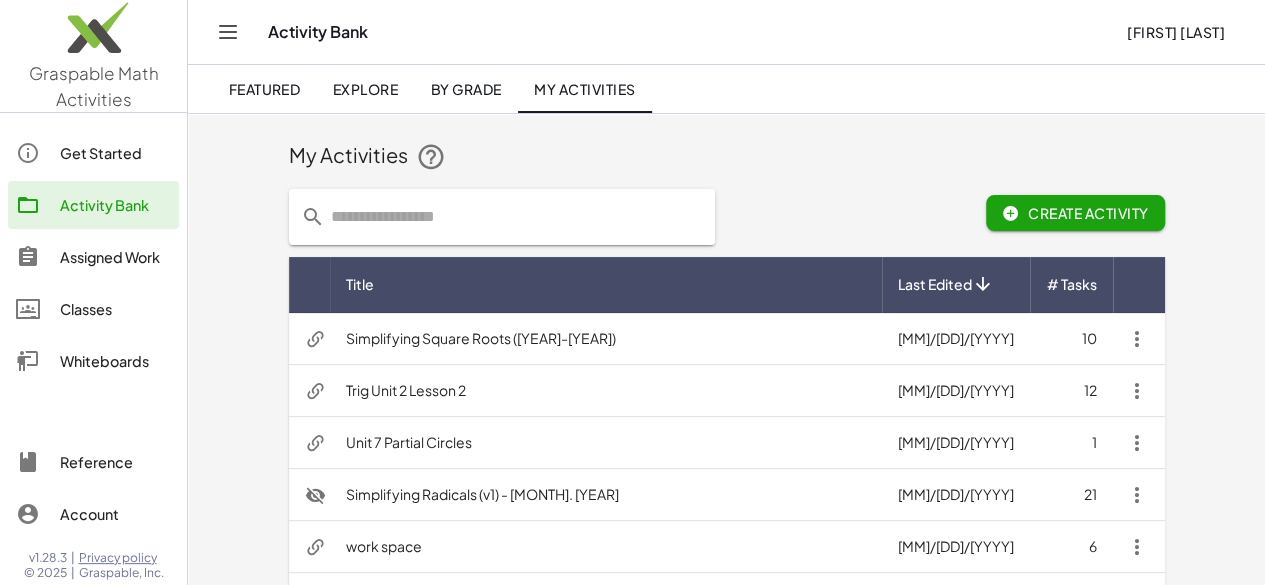 click on "Simplifying Square Roots ([YEAR]-[YEAR])" at bounding box center (606, 339) 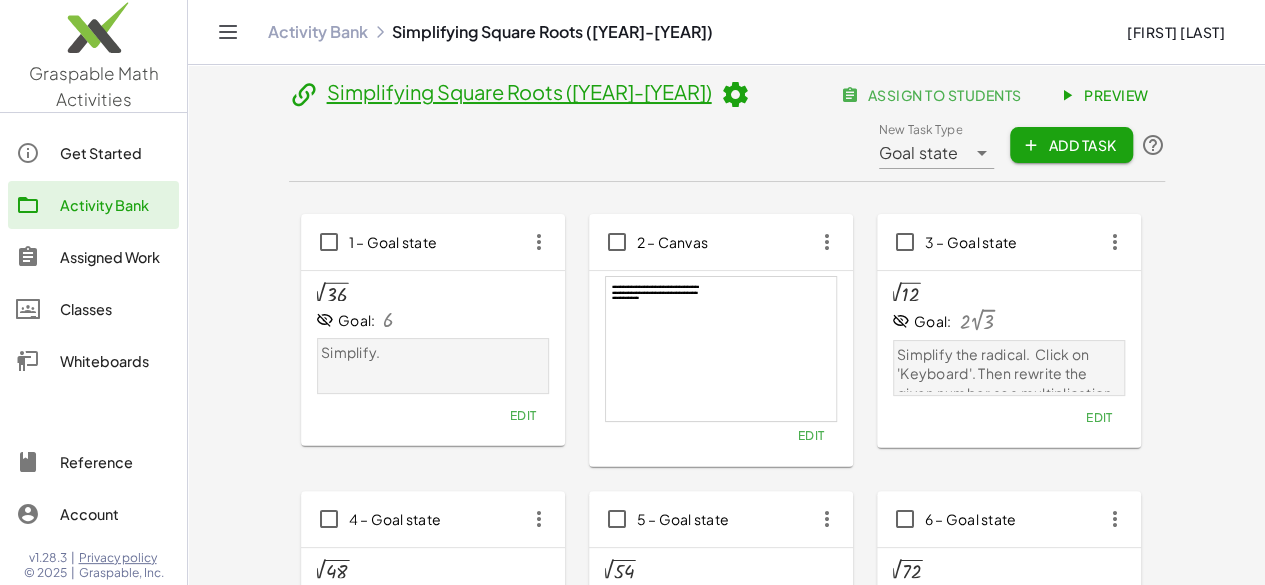 click on "Preview" 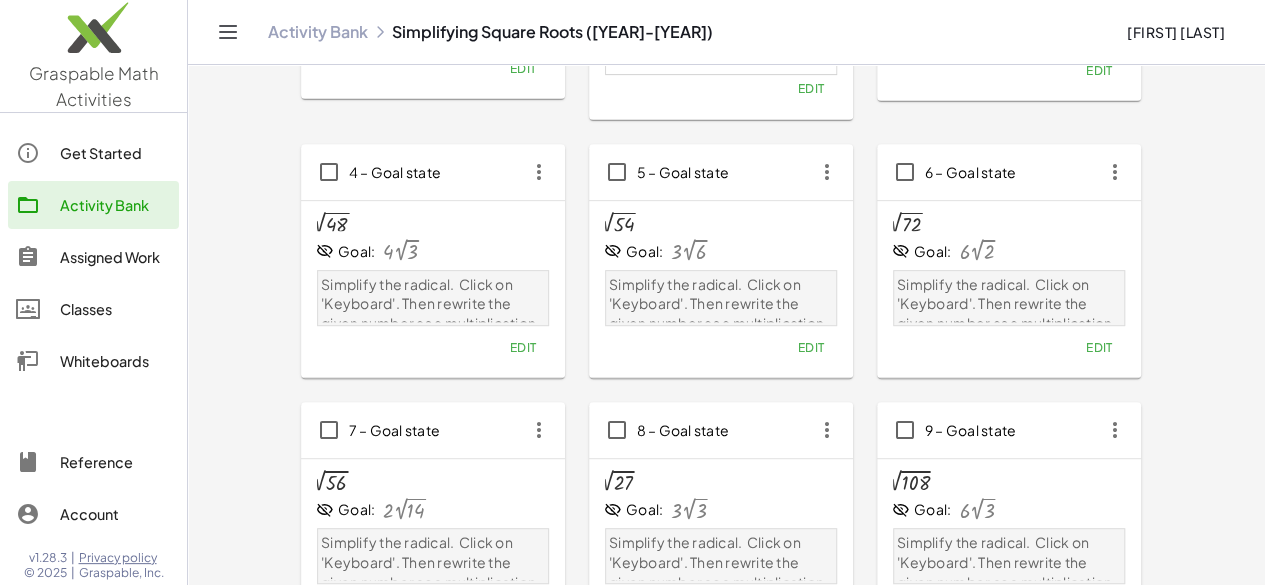 scroll, scrollTop: 0, scrollLeft: 0, axis: both 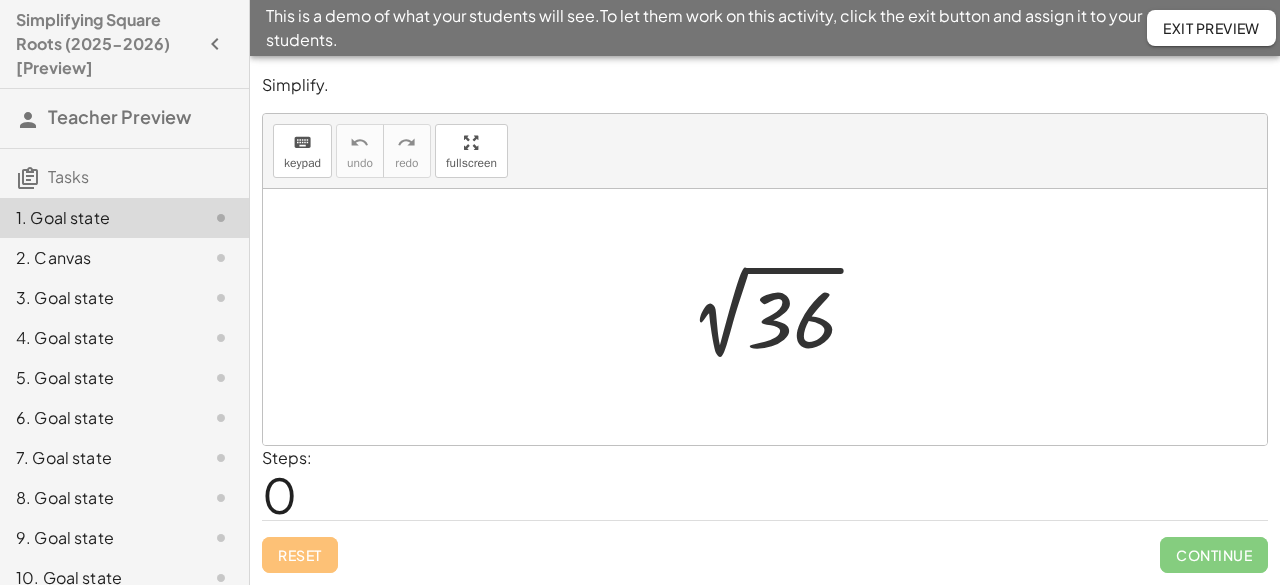 click at bounding box center [772, 317] 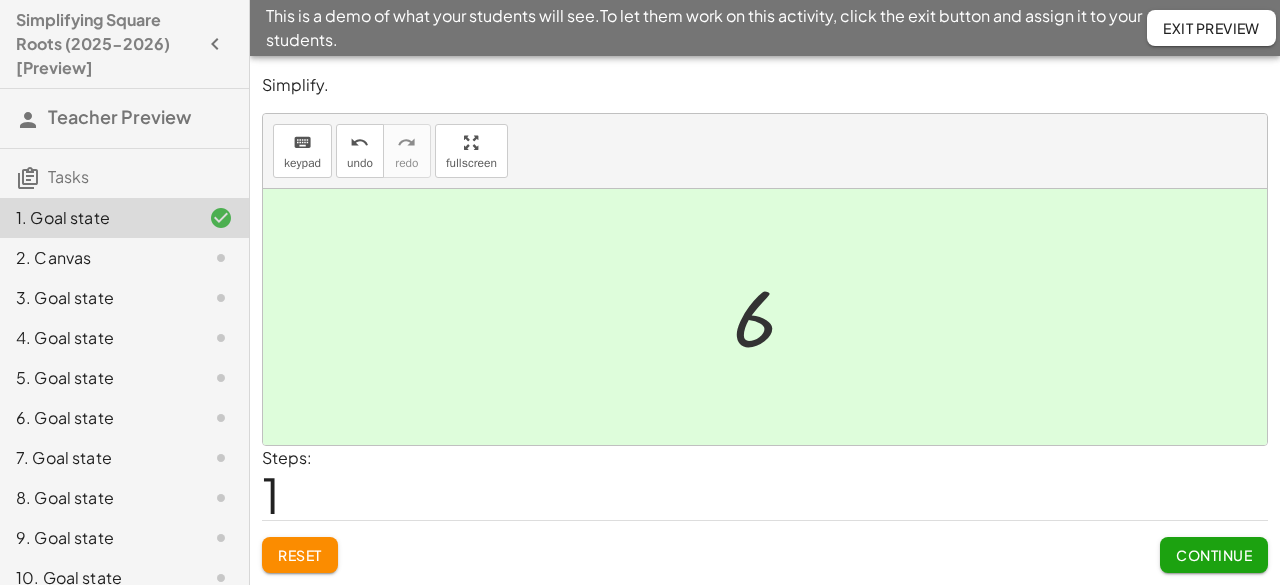 click on "Continue" 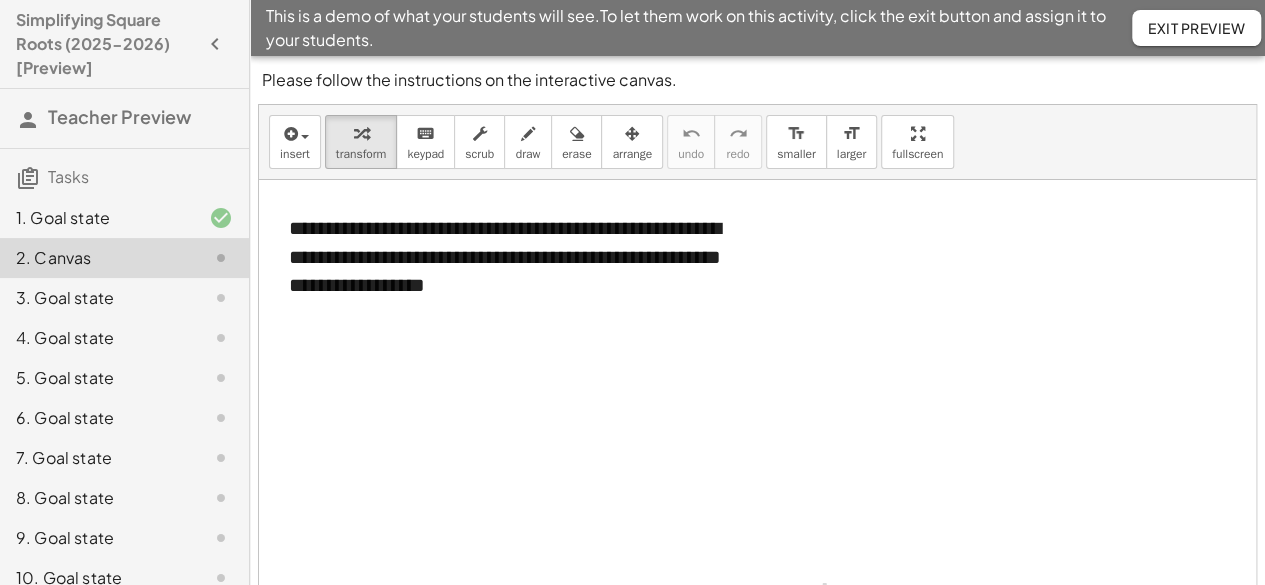 click on "3. Goal state" 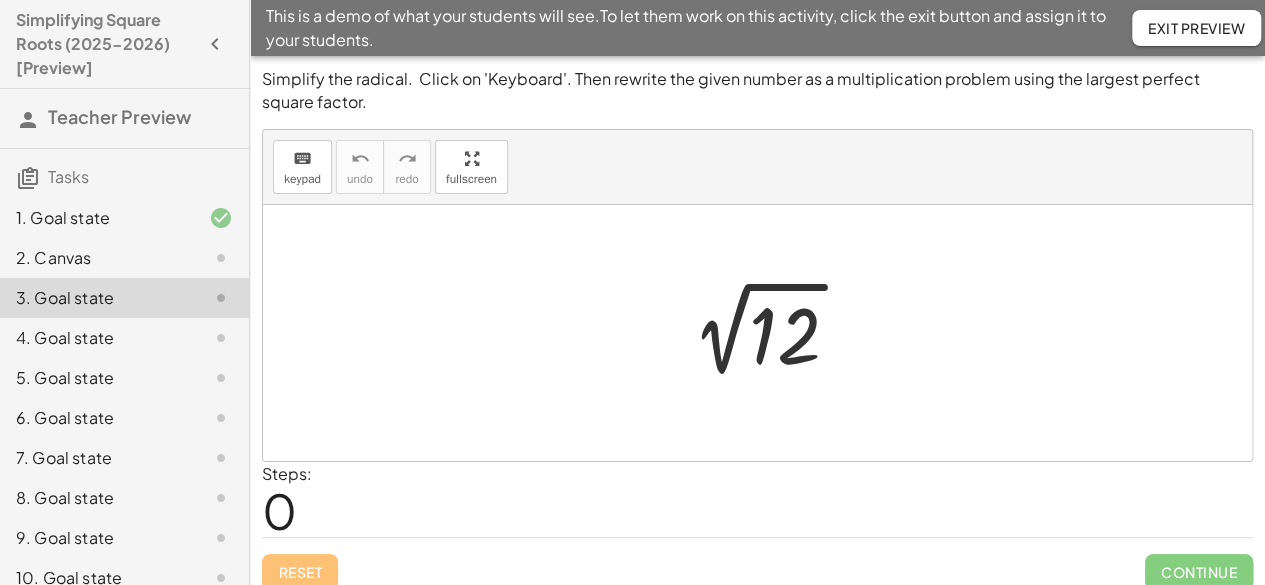 click at bounding box center [765, 333] 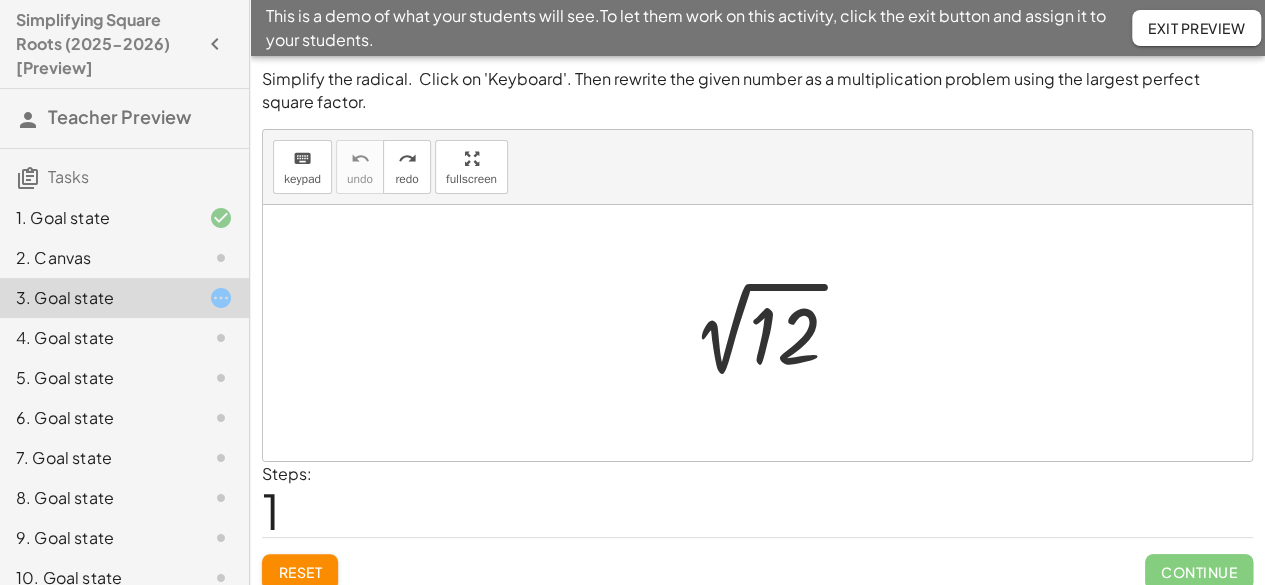 click at bounding box center [765, 333] 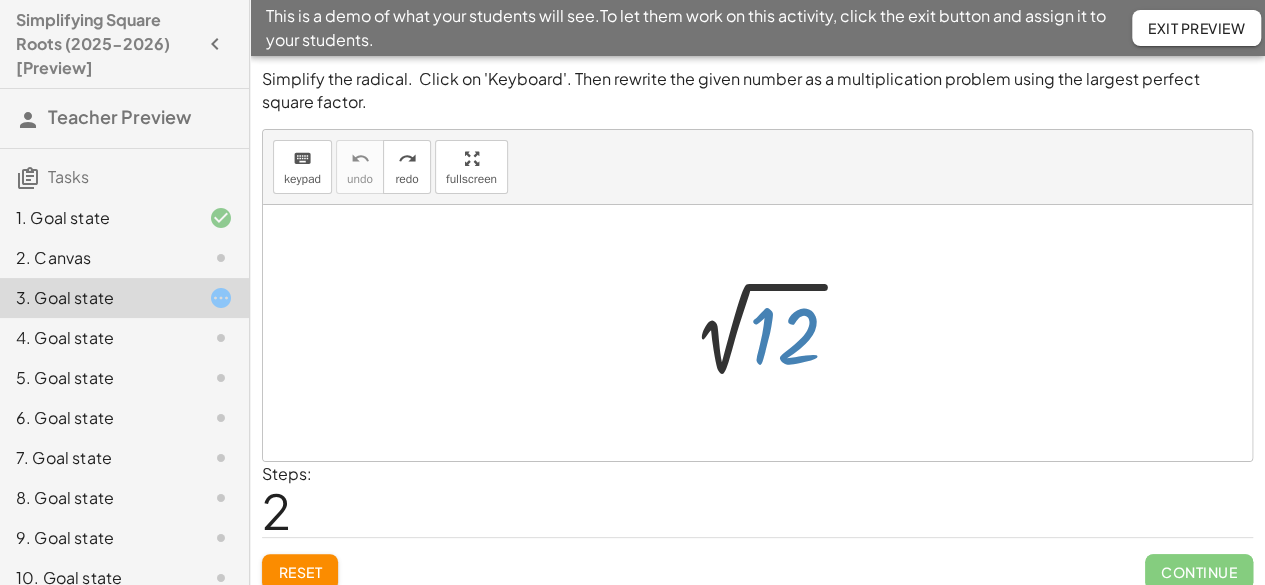 click at bounding box center [765, 333] 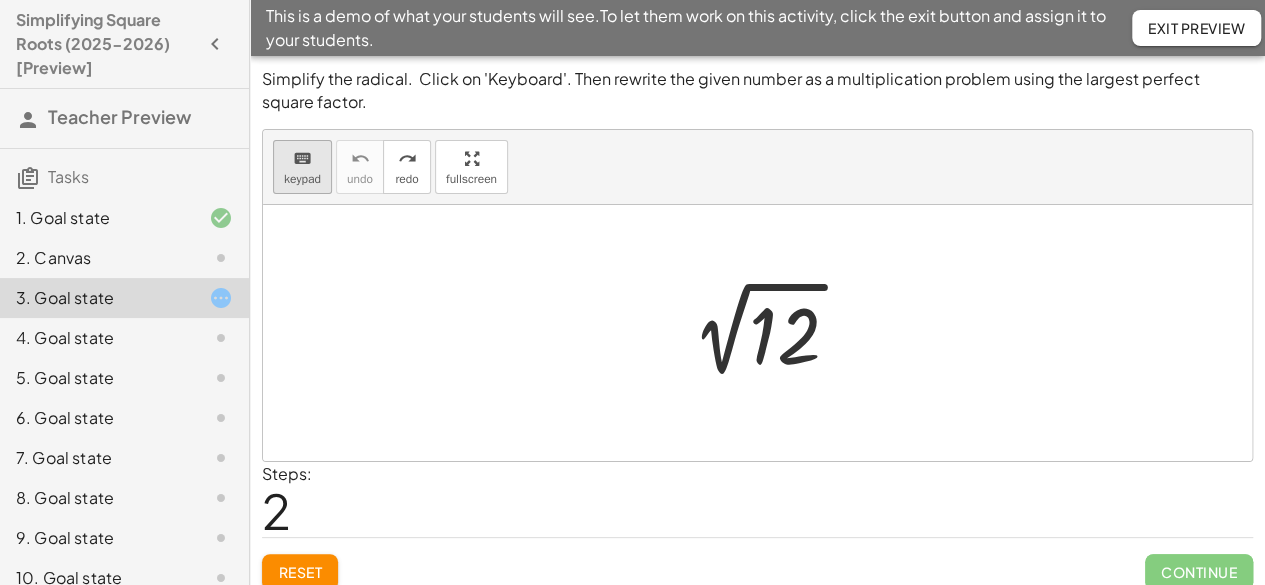 click on "keypad" at bounding box center [302, 179] 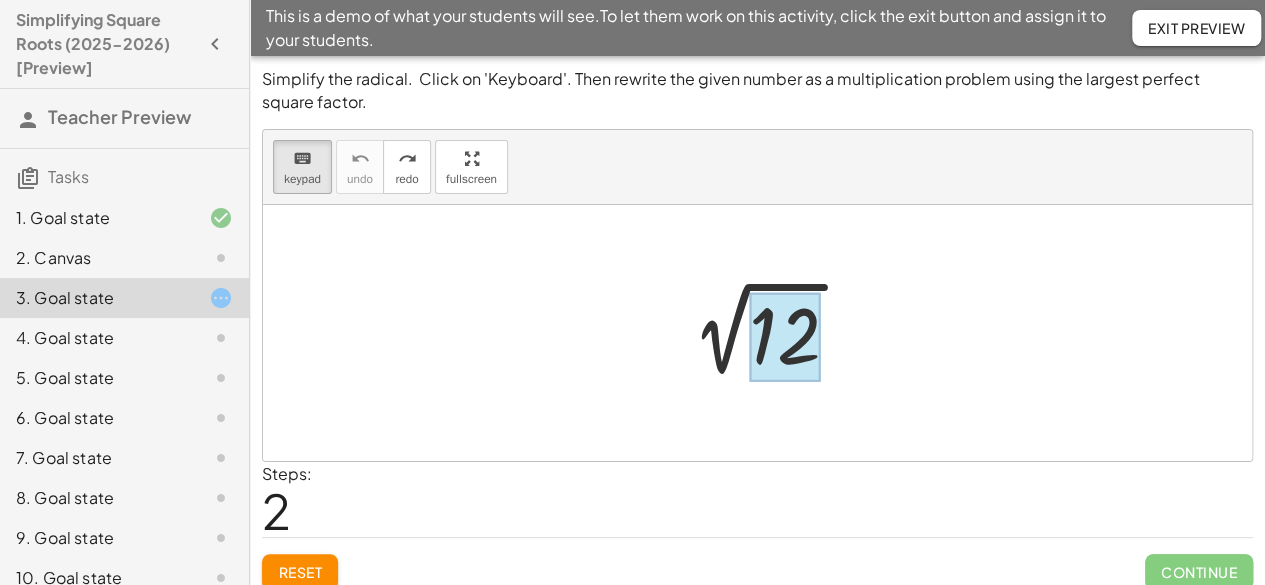 click at bounding box center [785, 336] 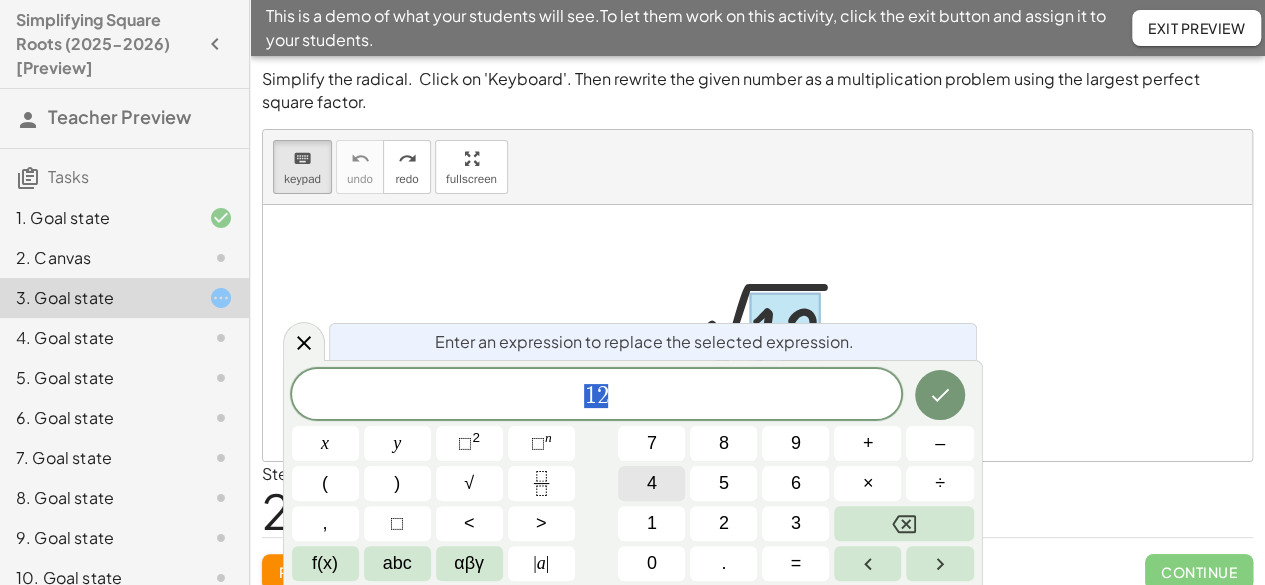 click on "4" at bounding box center [651, 483] 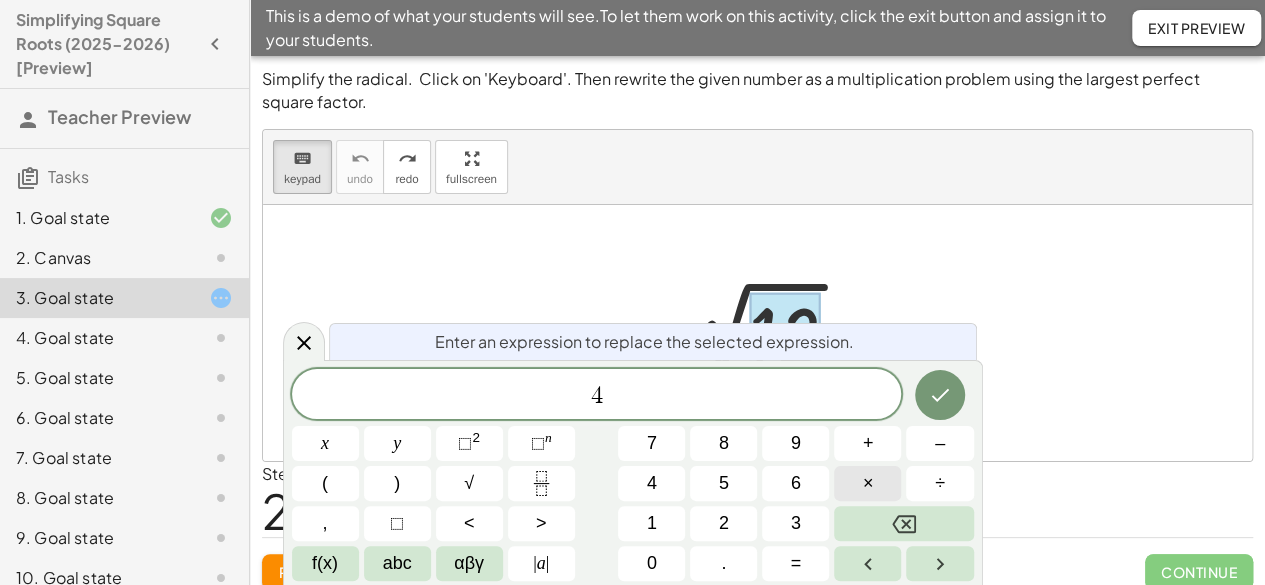 click on "×" at bounding box center (867, 483) 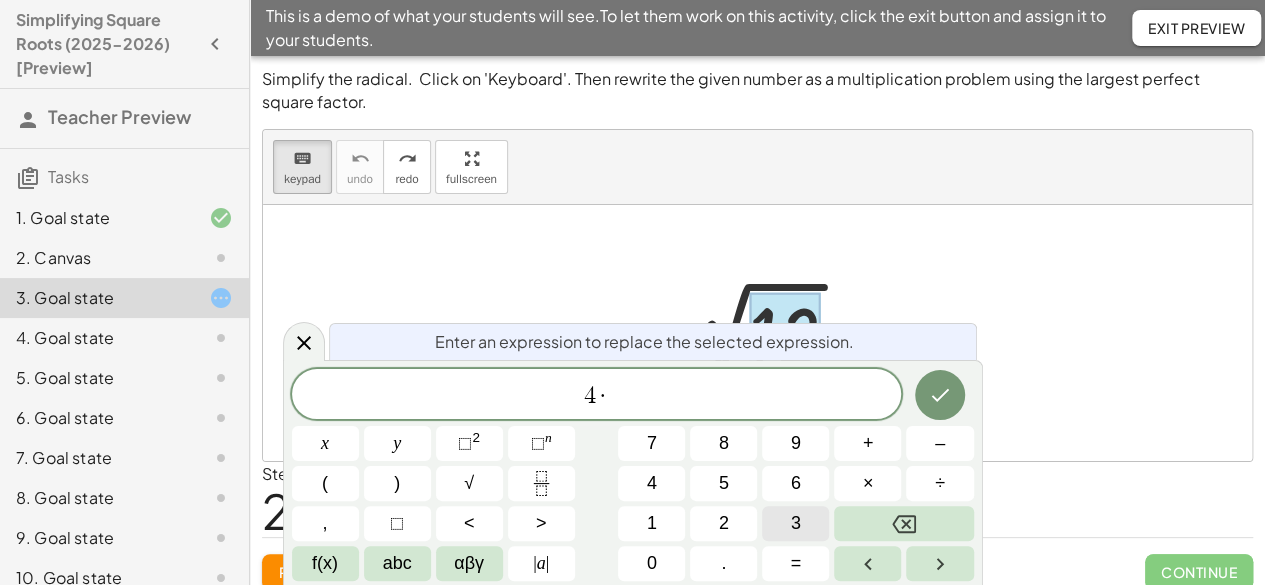 click on "3" at bounding box center [796, 523] 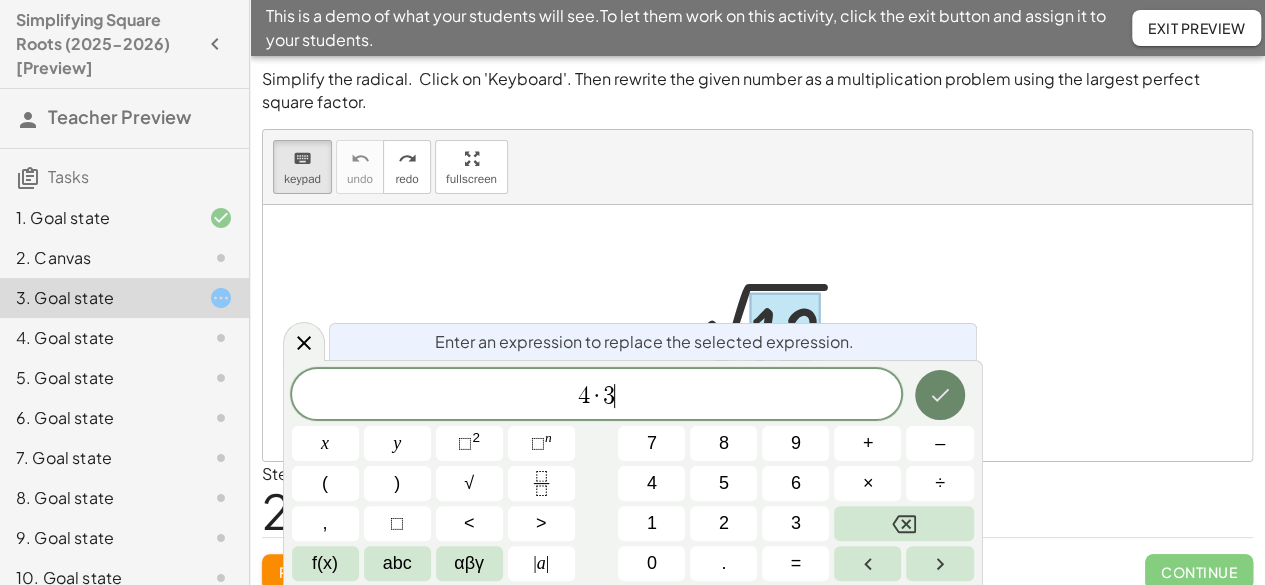 click 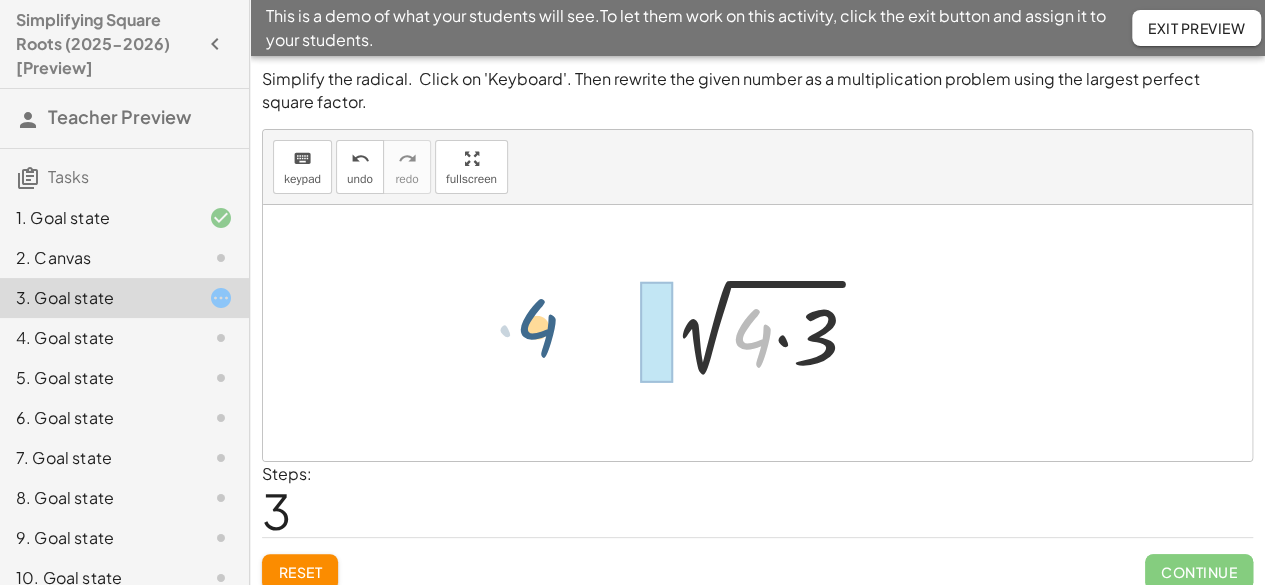 drag, startPoint x: 754, startPoint y: 341, endPoint x: 538, endPoint y: 331, distance: 216.23135 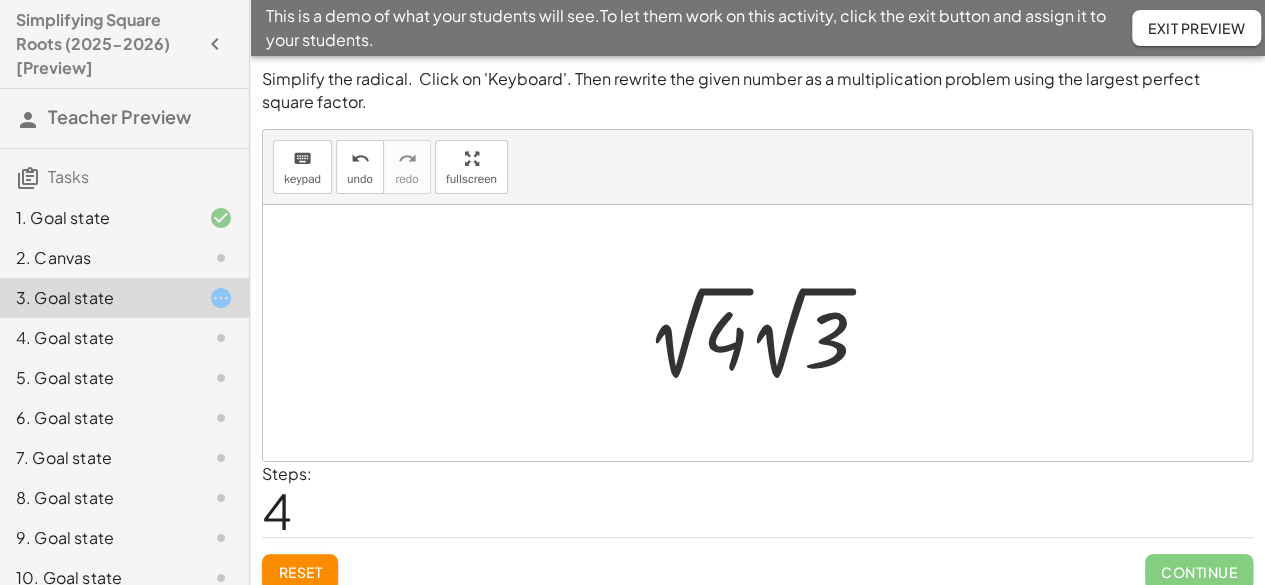click at bounding box center (765, 333) 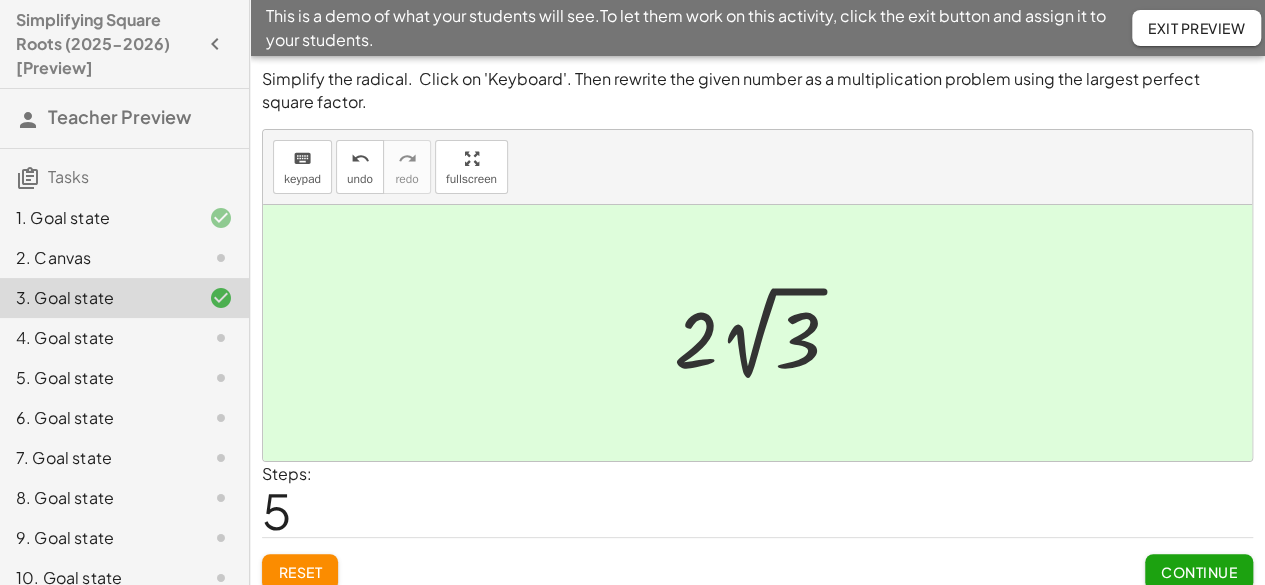 click on "Exit Preview" 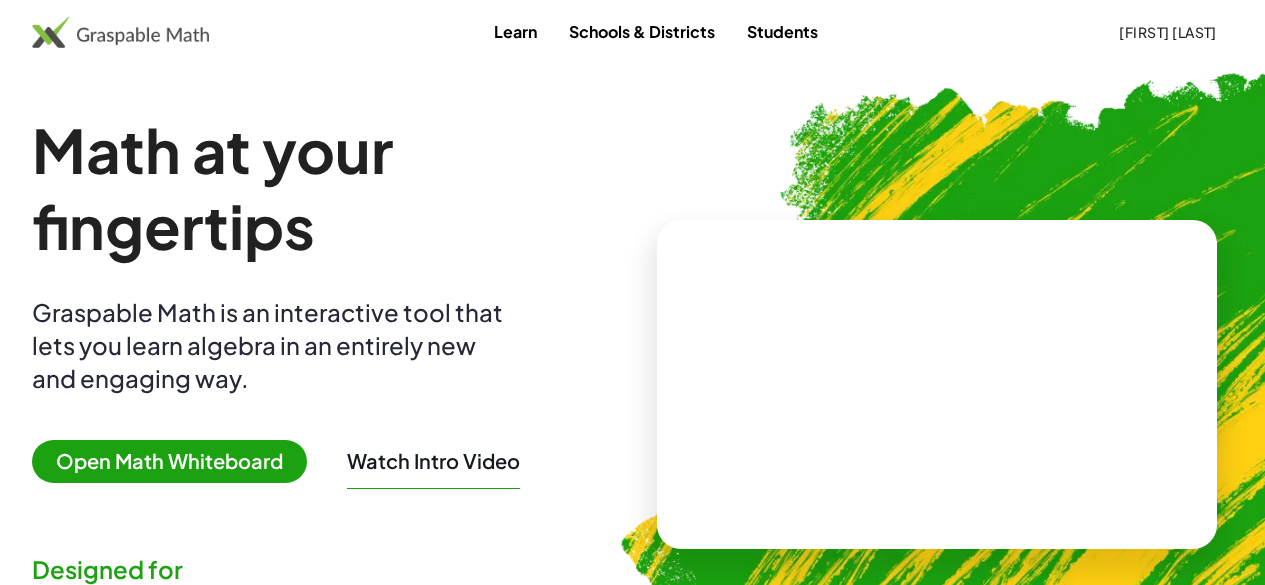 scroll, scrollTop: 0, scrollLeft: 0, axis: both 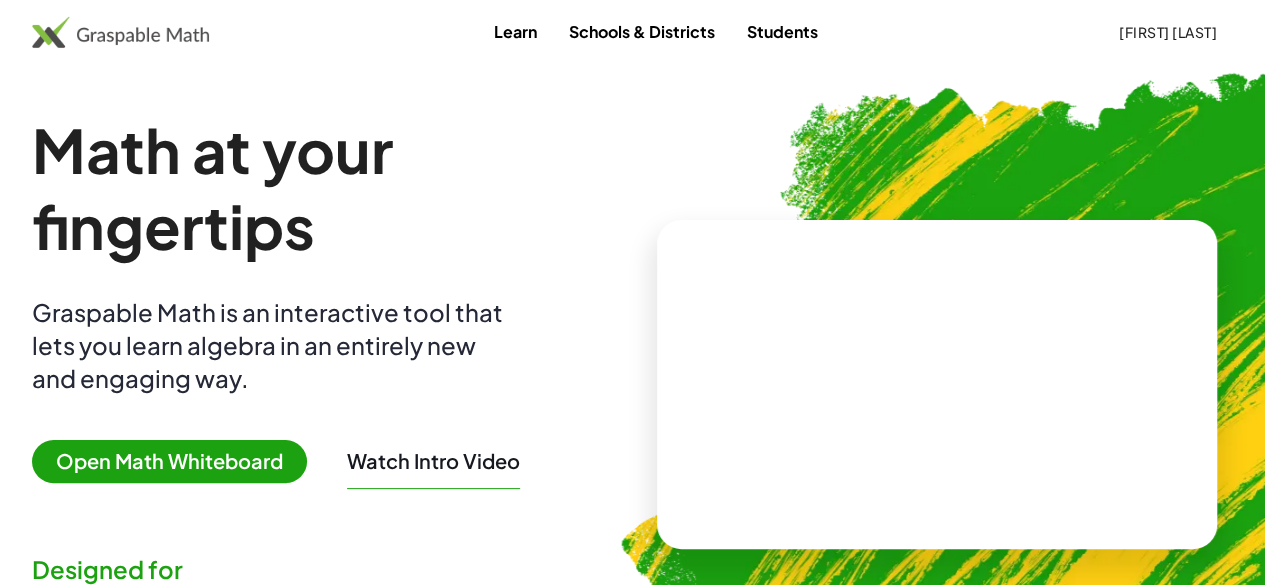 click at bounding box center [120, 32] 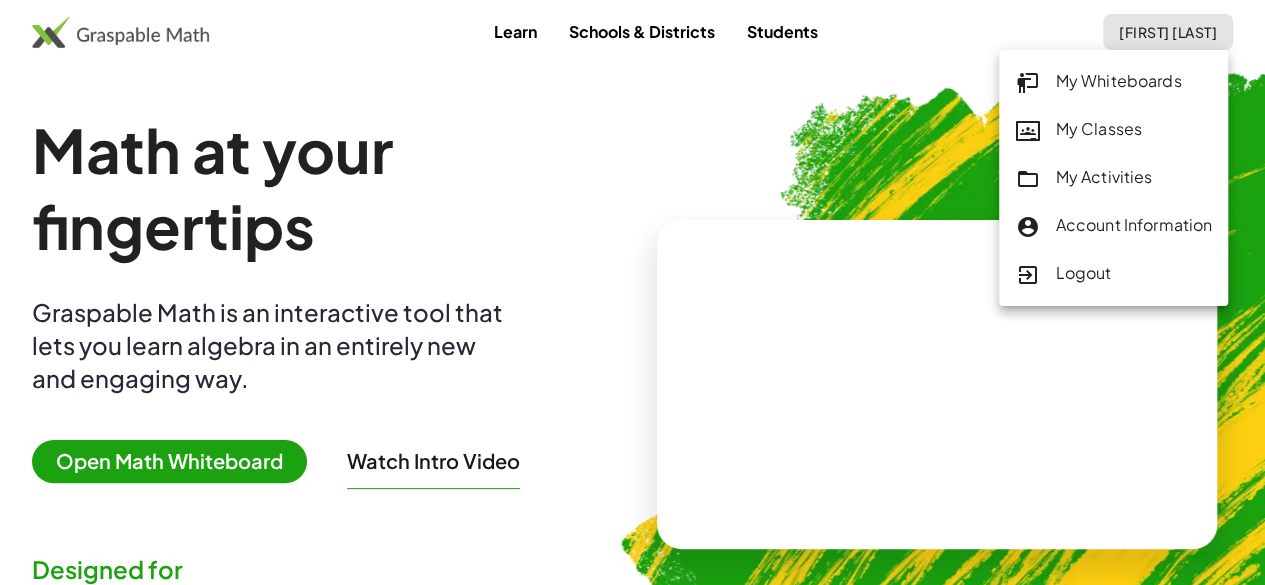 click on "My Activities" 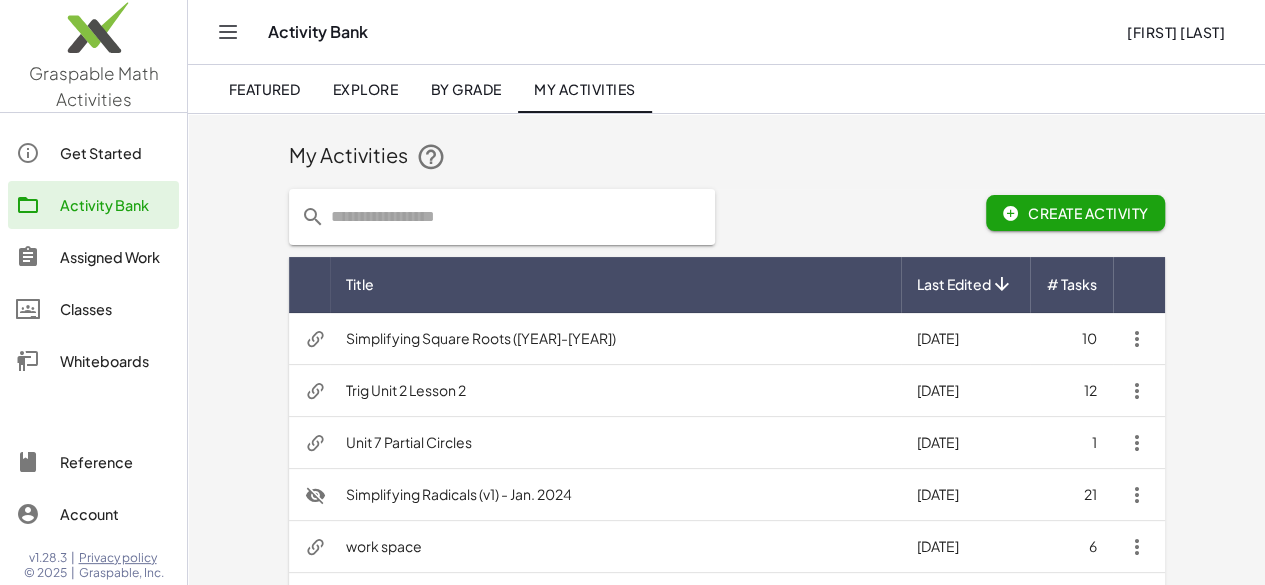 click on "Simplifying Radicals (v1) - Jan. 2024" at bounding box center [615, 495] 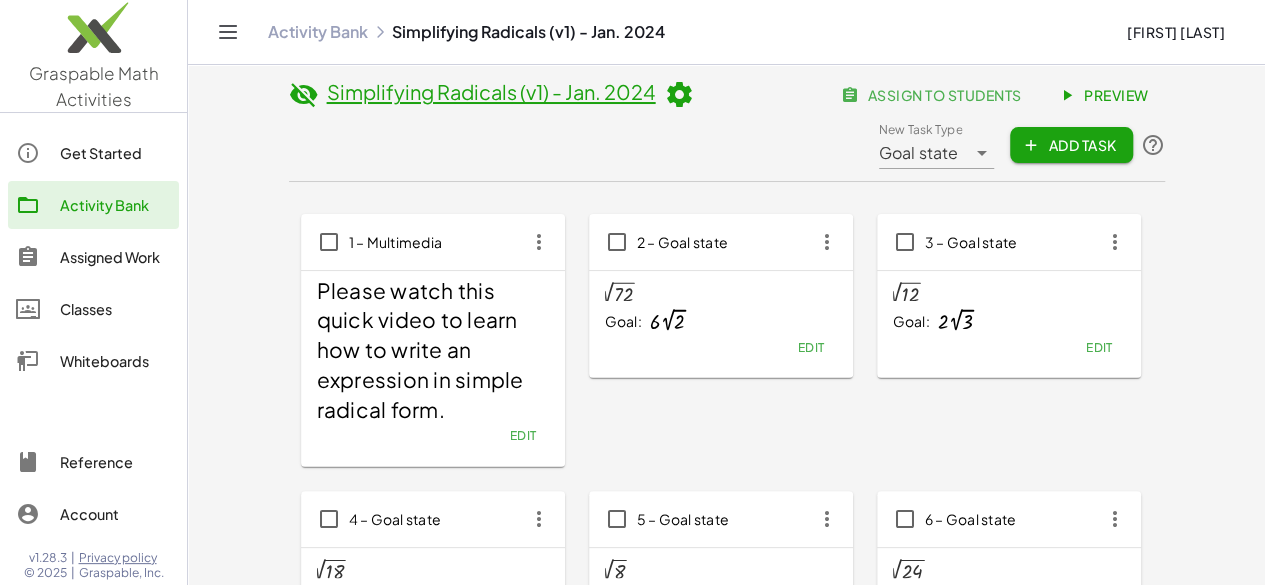 click at bounding box center [667, 321] 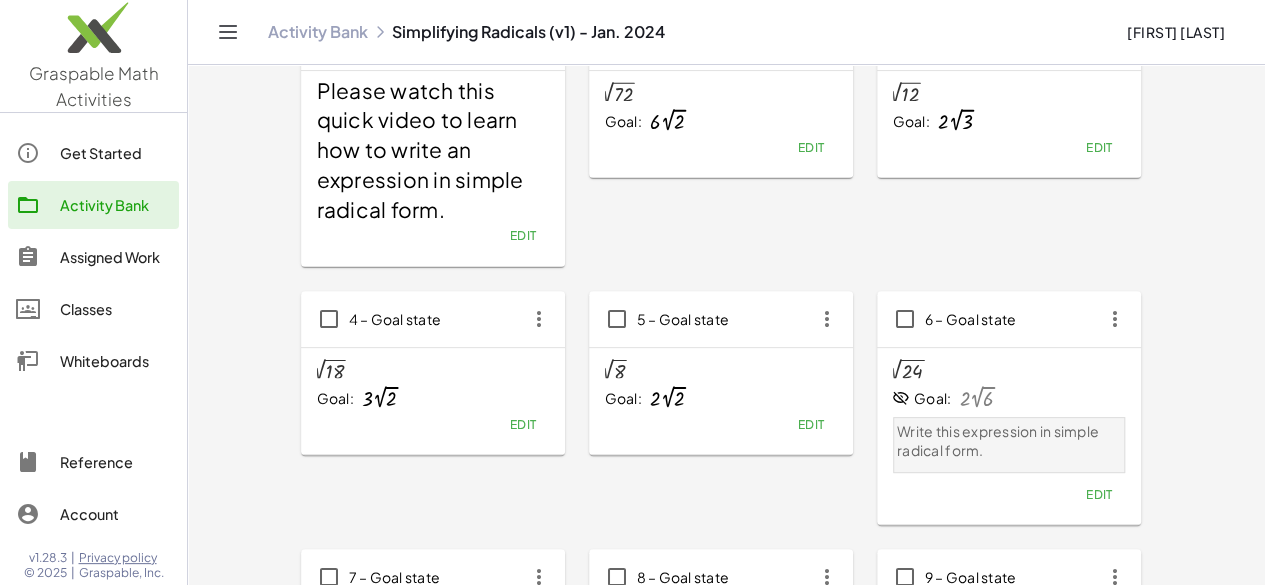 scroll, scrollTop: 0, scrollLeft: 0, axis: both 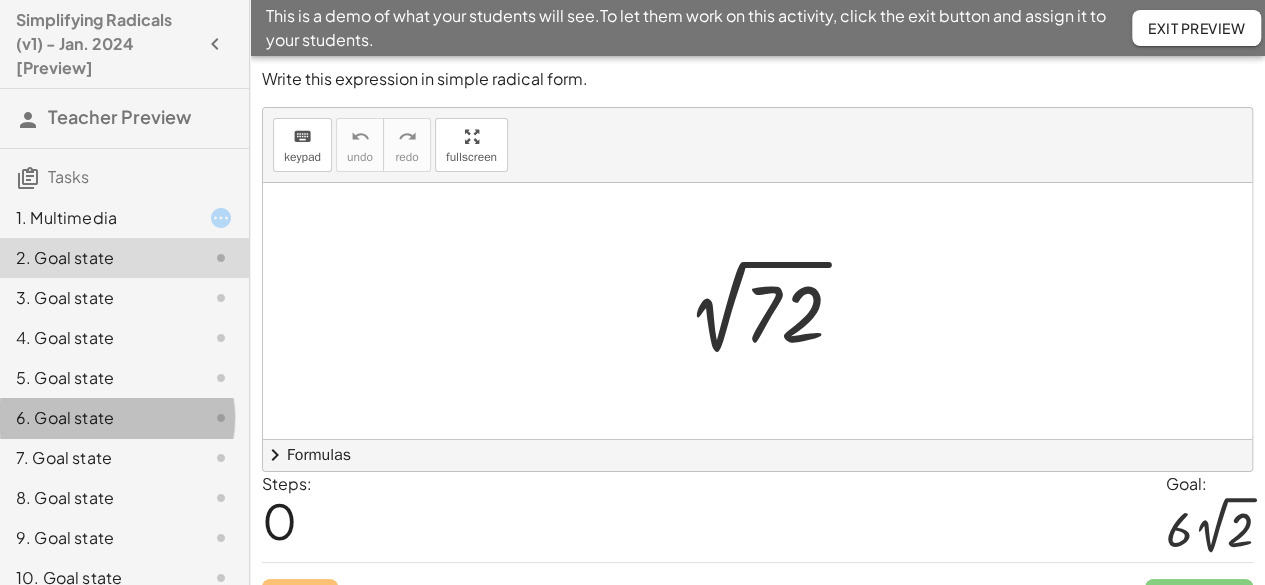 click on "6. Goal state" 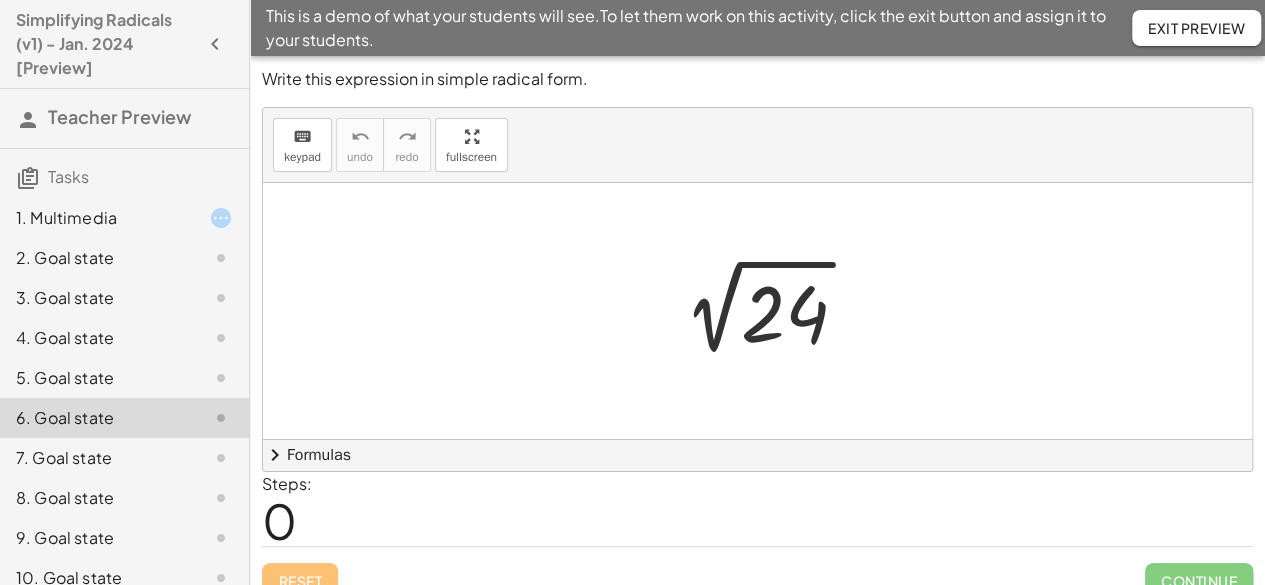 click on "5. Goal state" 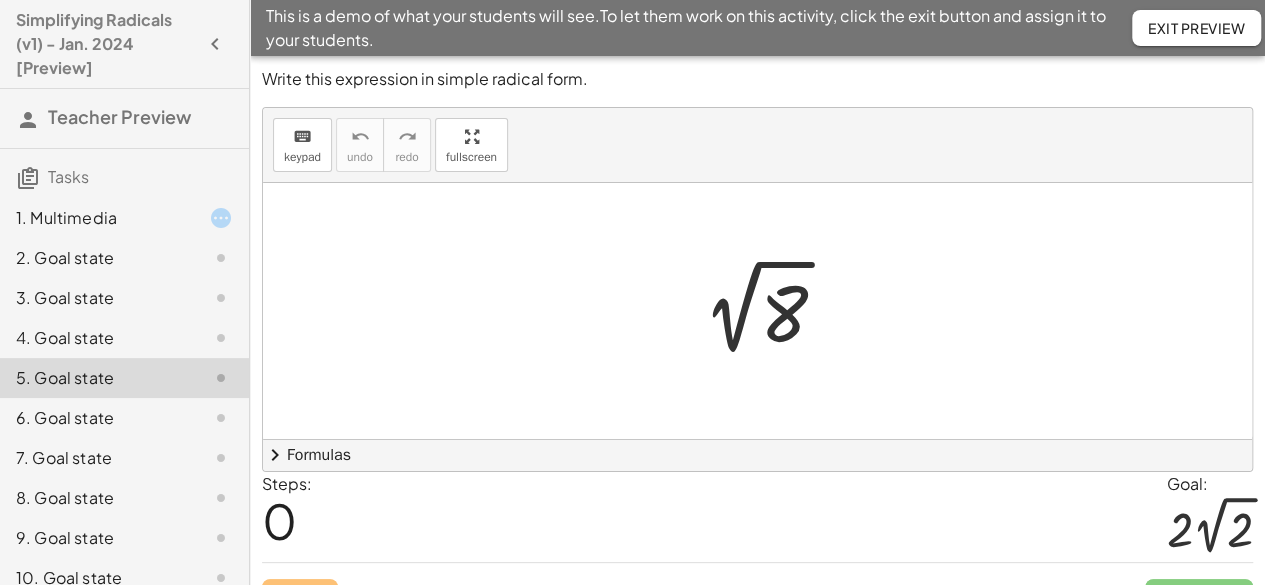 click on "4. Goal state" 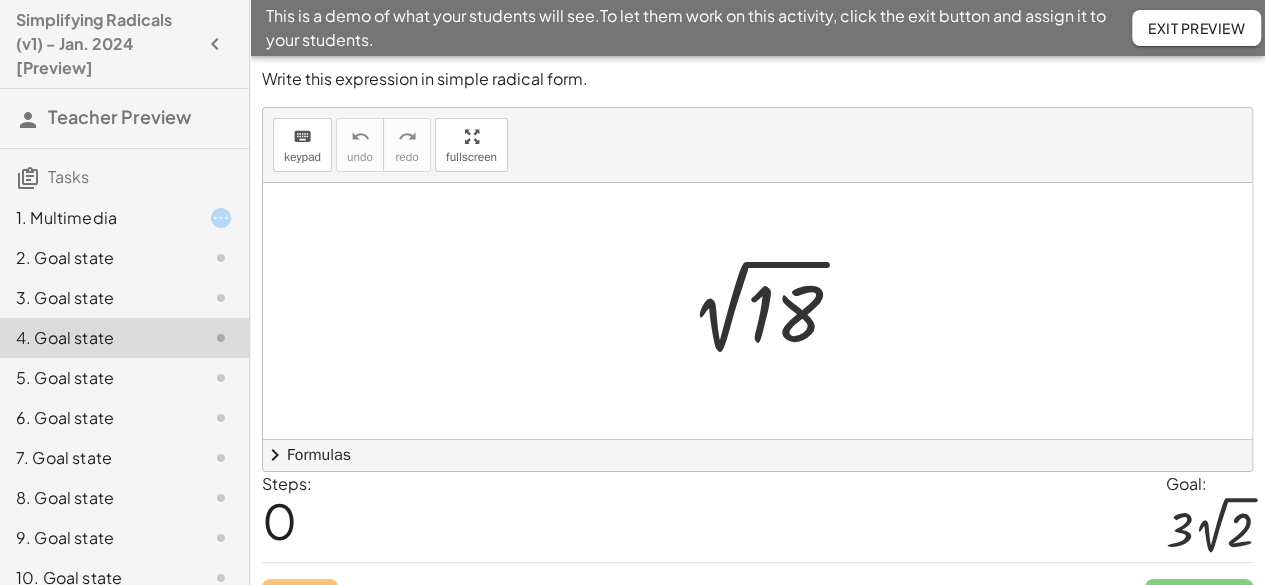 click on "2. Goal state" 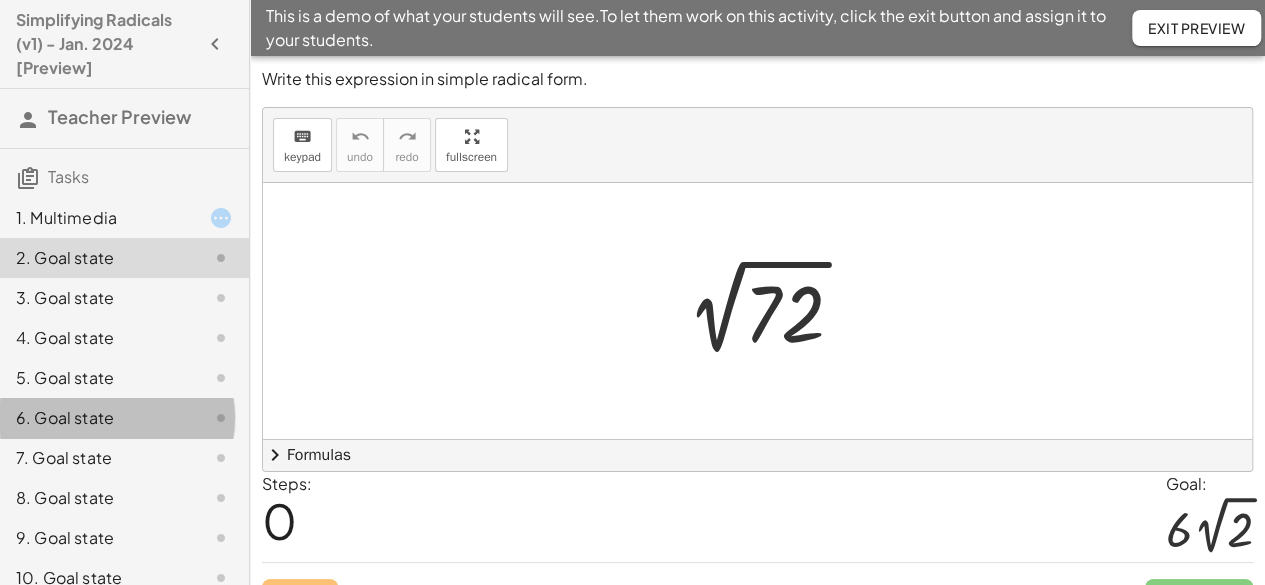 click on "6. Goal state" 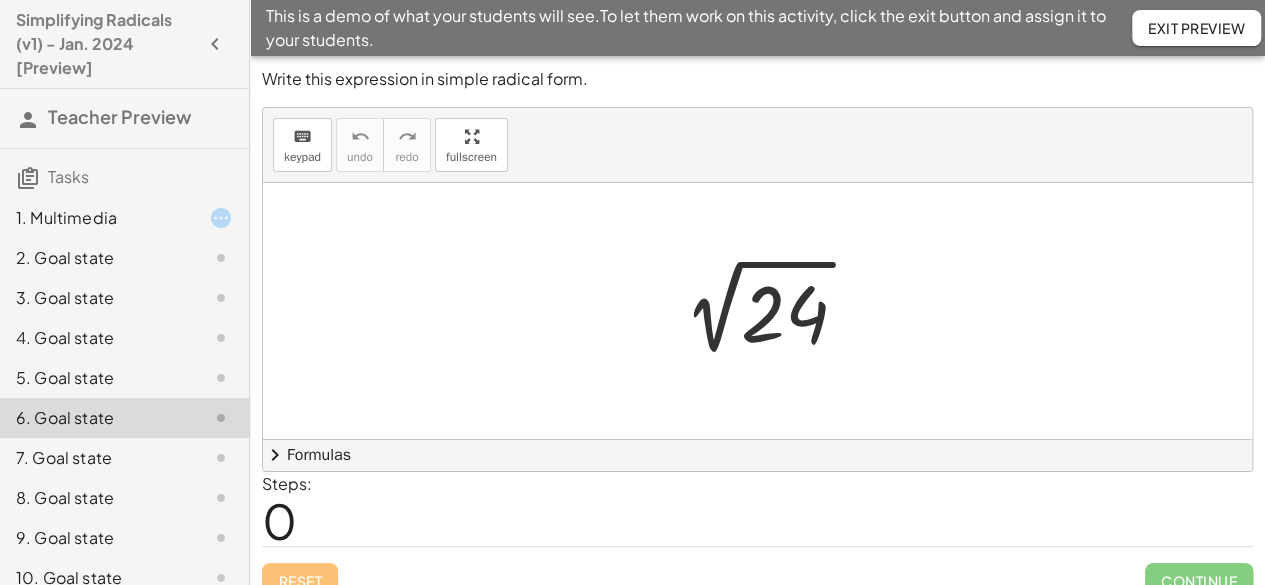 click on "7. Goal state" 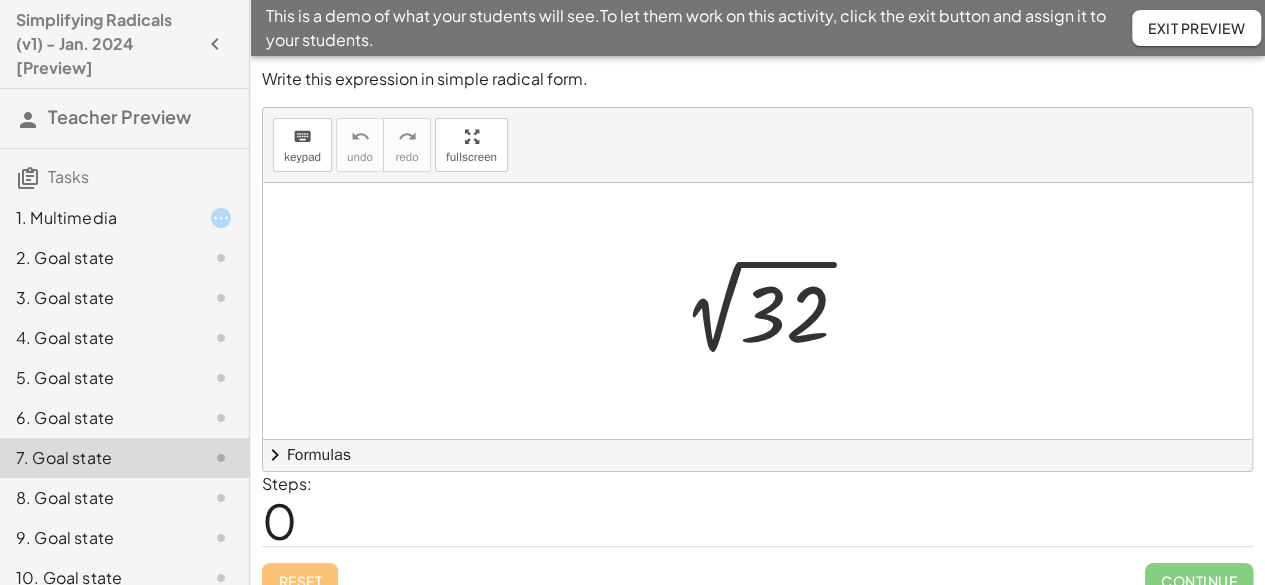 click on "Exit Preview" 